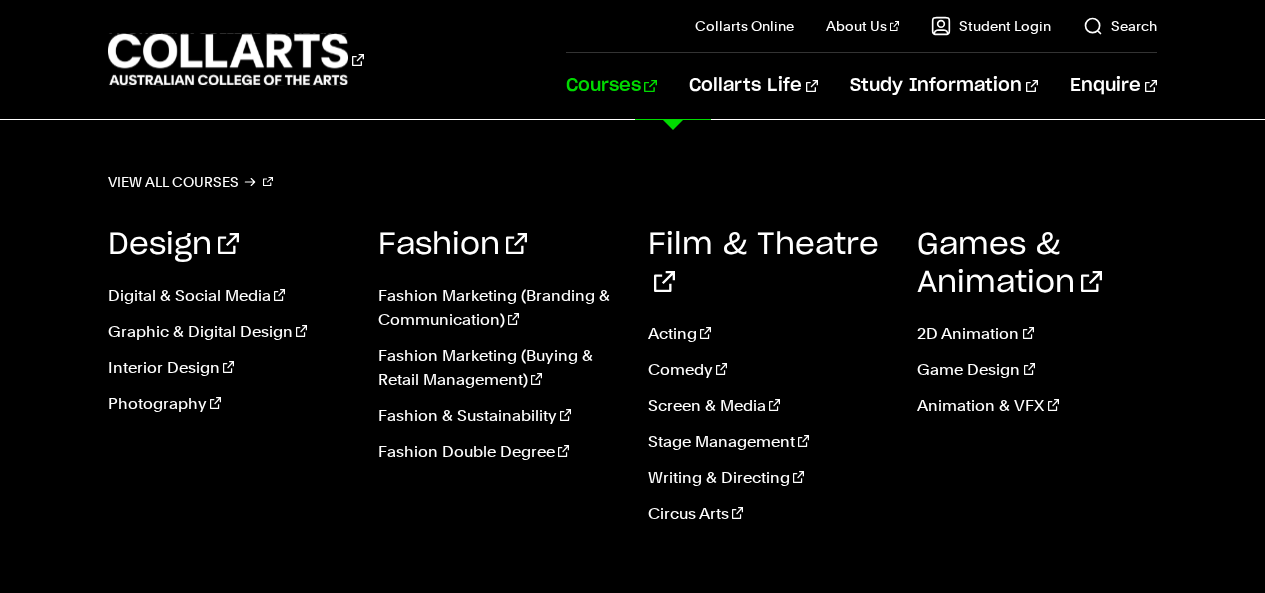 scroll, scrollTop: 0, scrollLeft: 0, axis: both 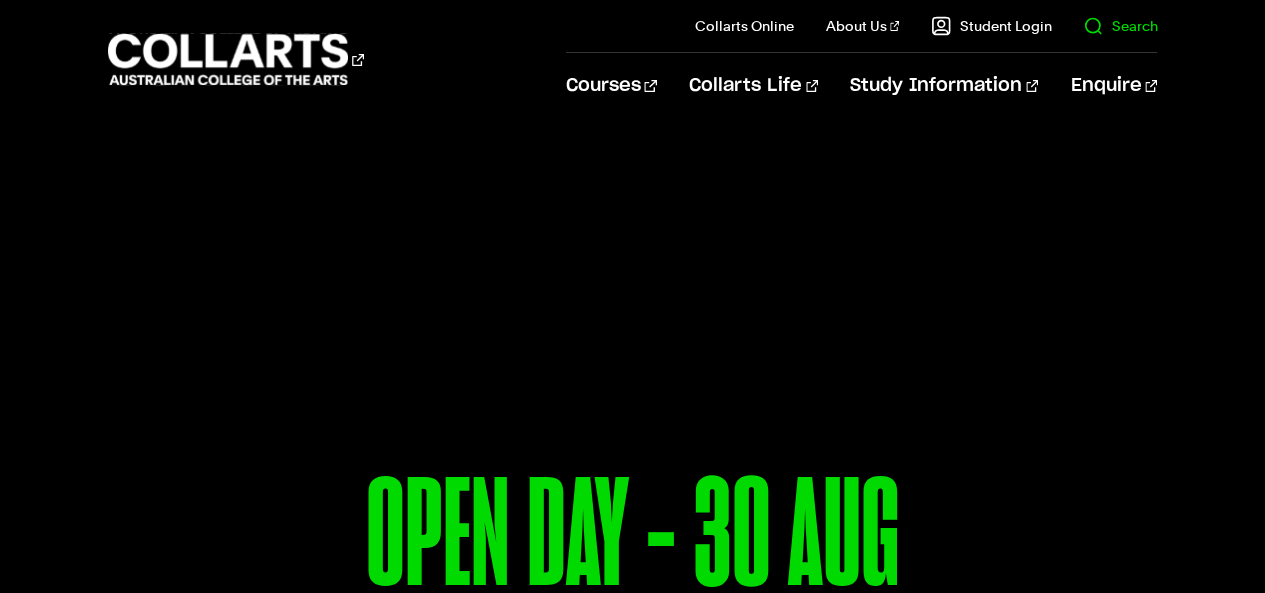 click on "Search" at bounding box center [1120, 26] 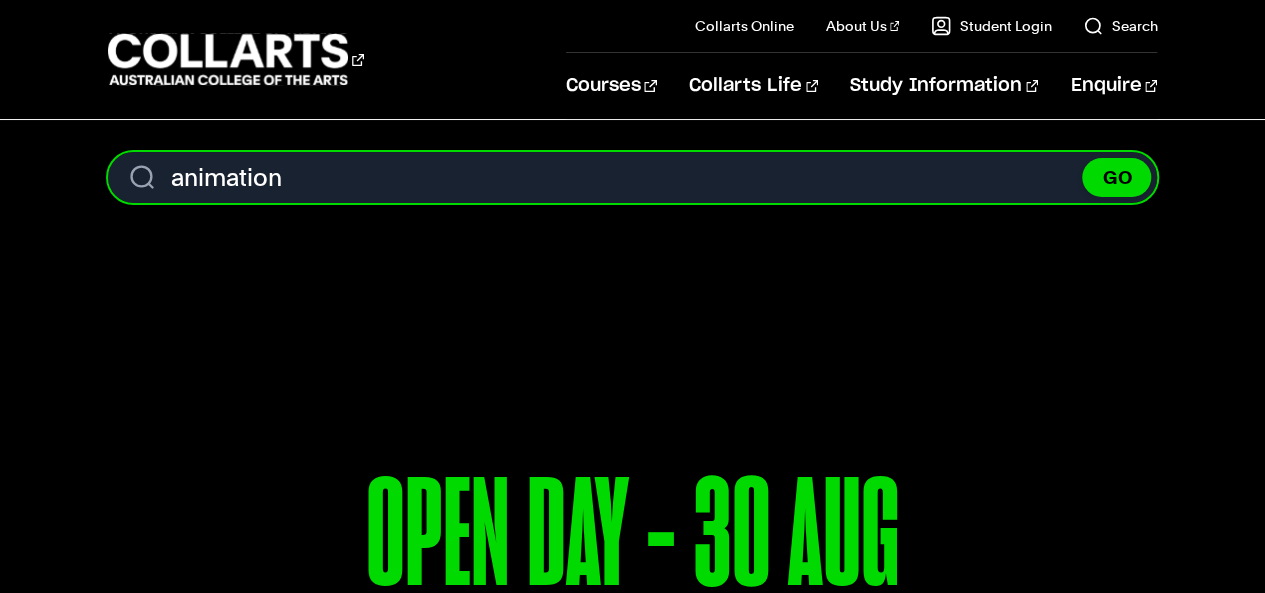 type on "animation" 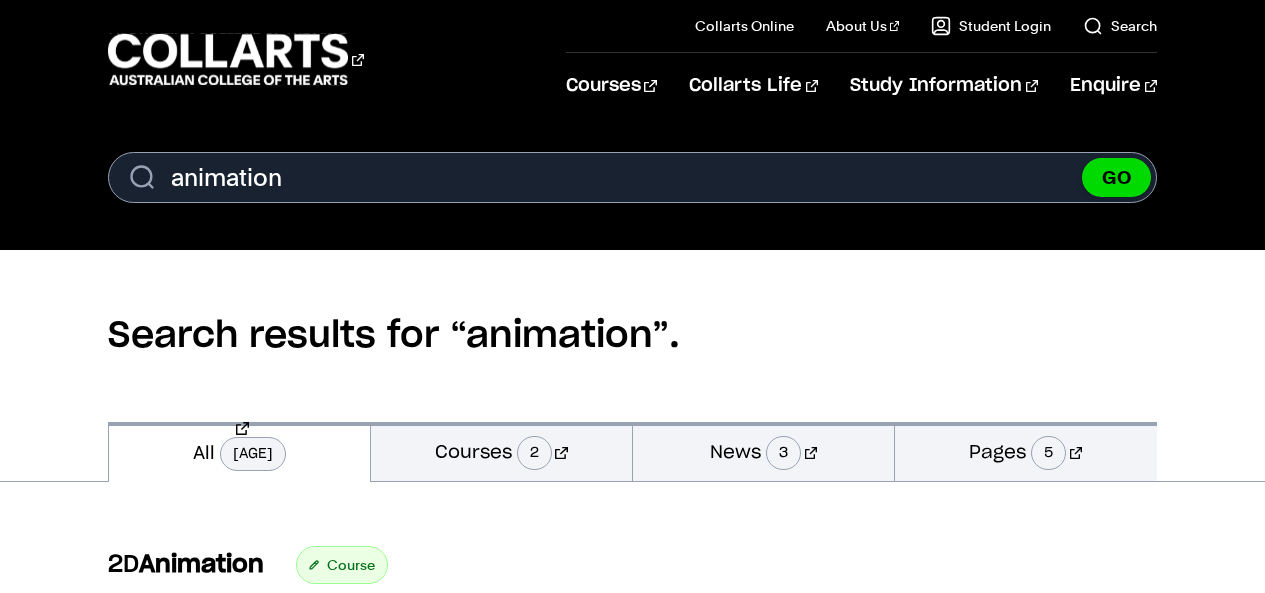 scroll, scrollTop: 340, scrollLeft: 0, axis: vertical 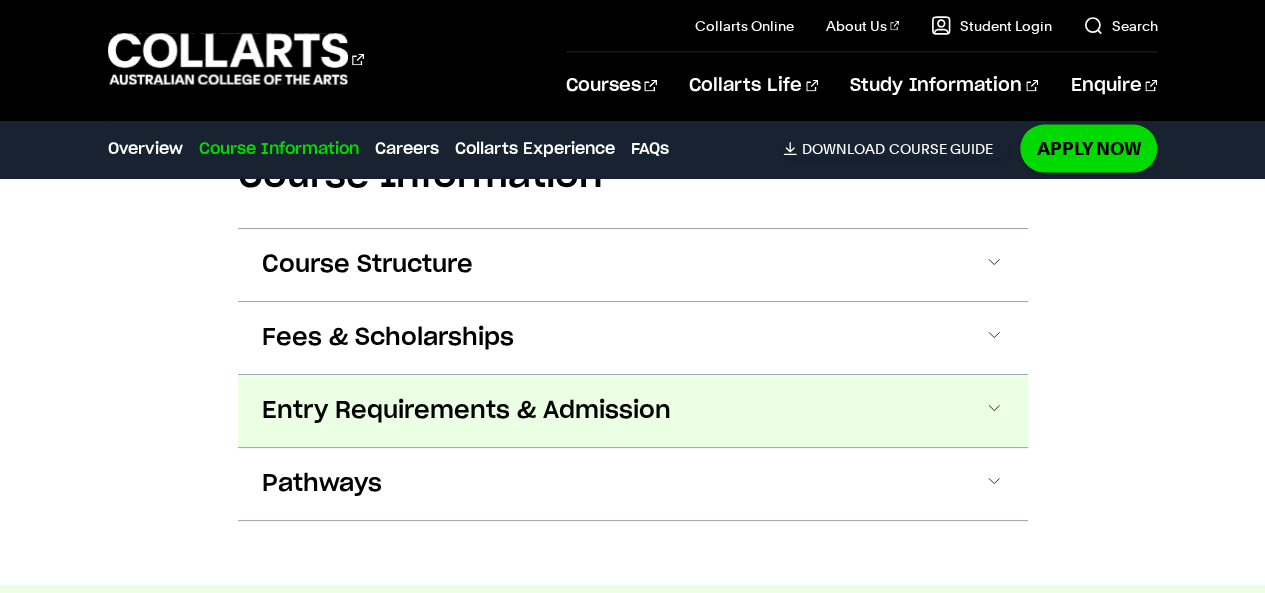 click on "Entry Requirements & Admission" at bounding box center [466, 411] 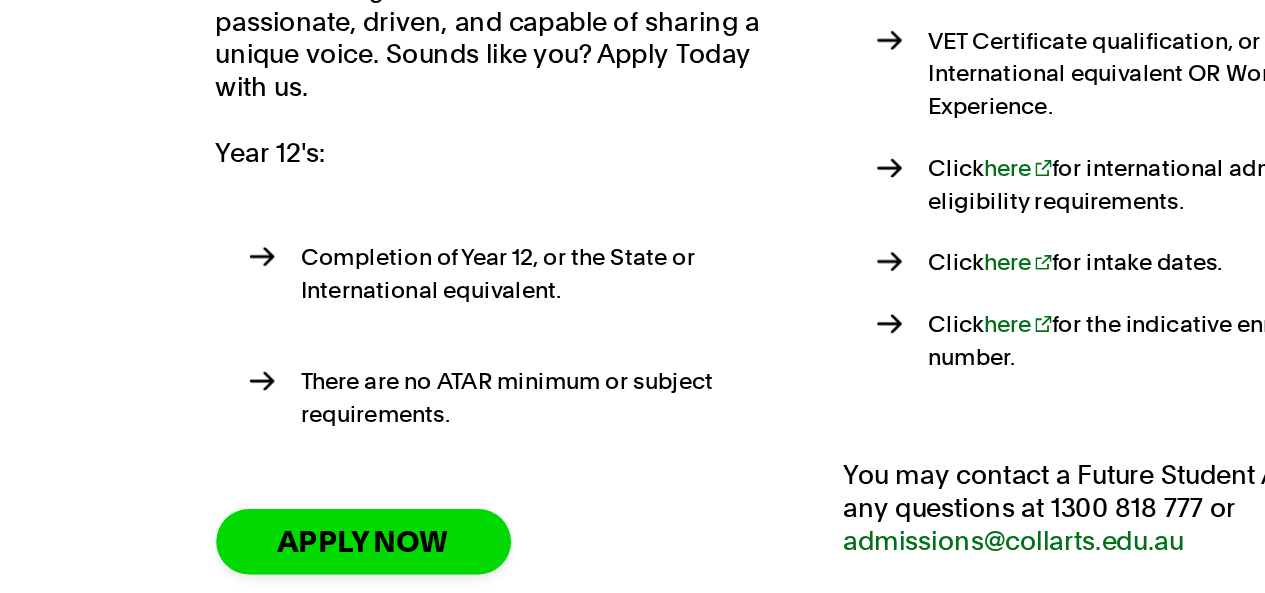 scroll, scrollTop: 2438, scrollLeft: 0, axis: vertical 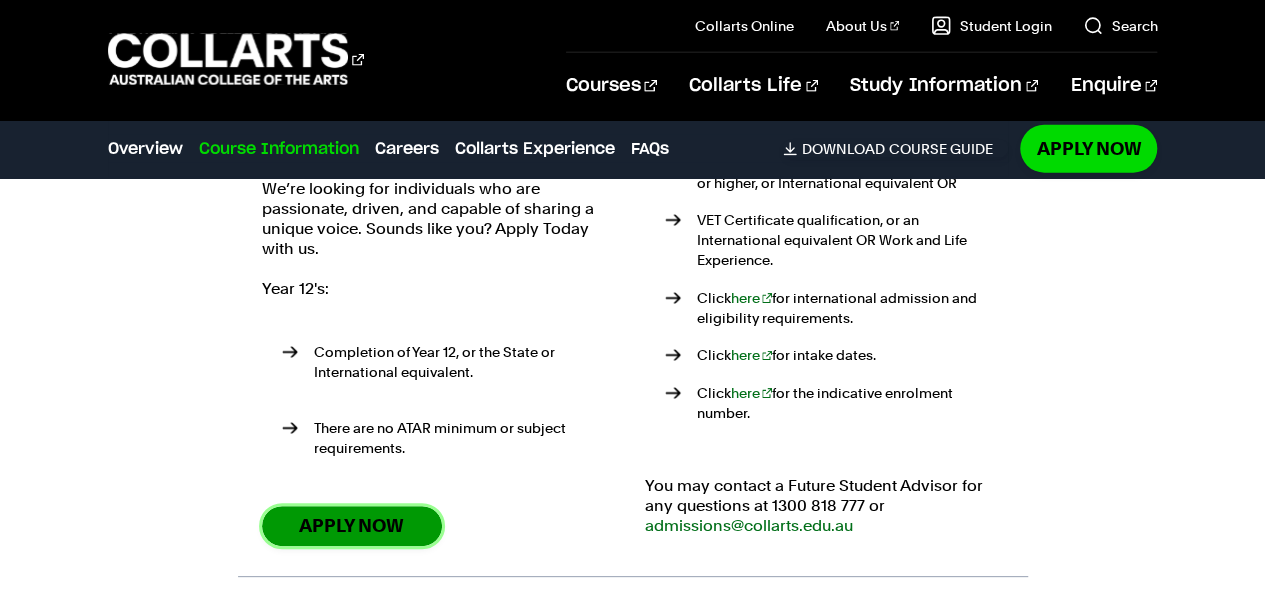 click on "Apply Now" at bounding box center [352, 525] 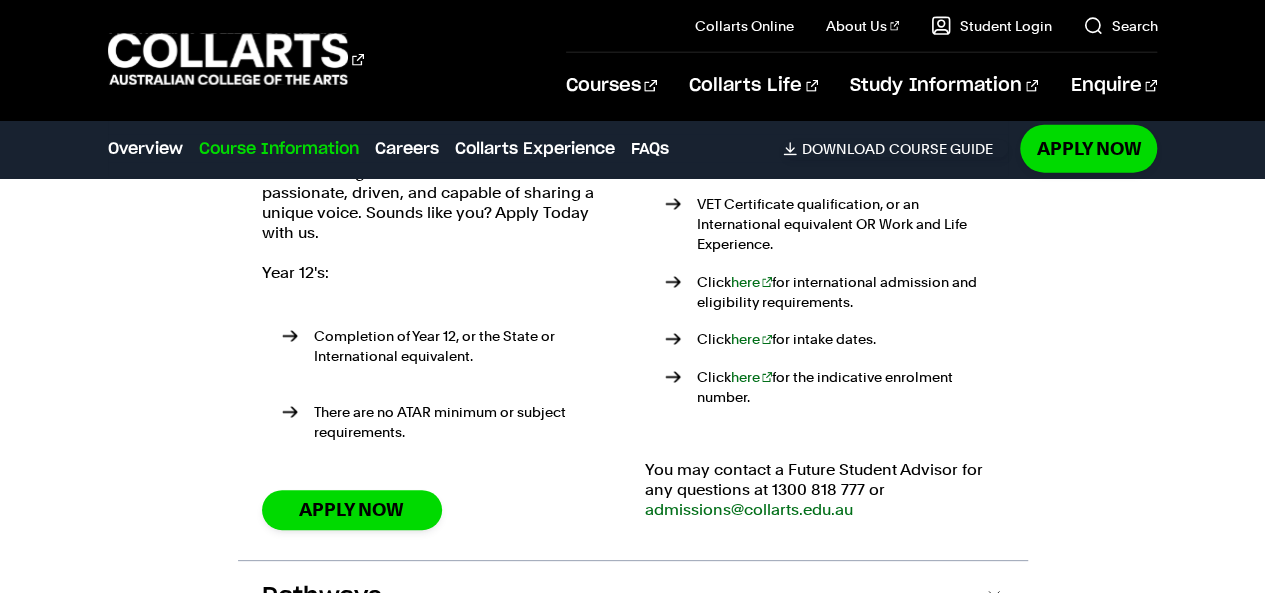scroll, scrollTop: 2364, scrollLeft: 0, axis: vertical 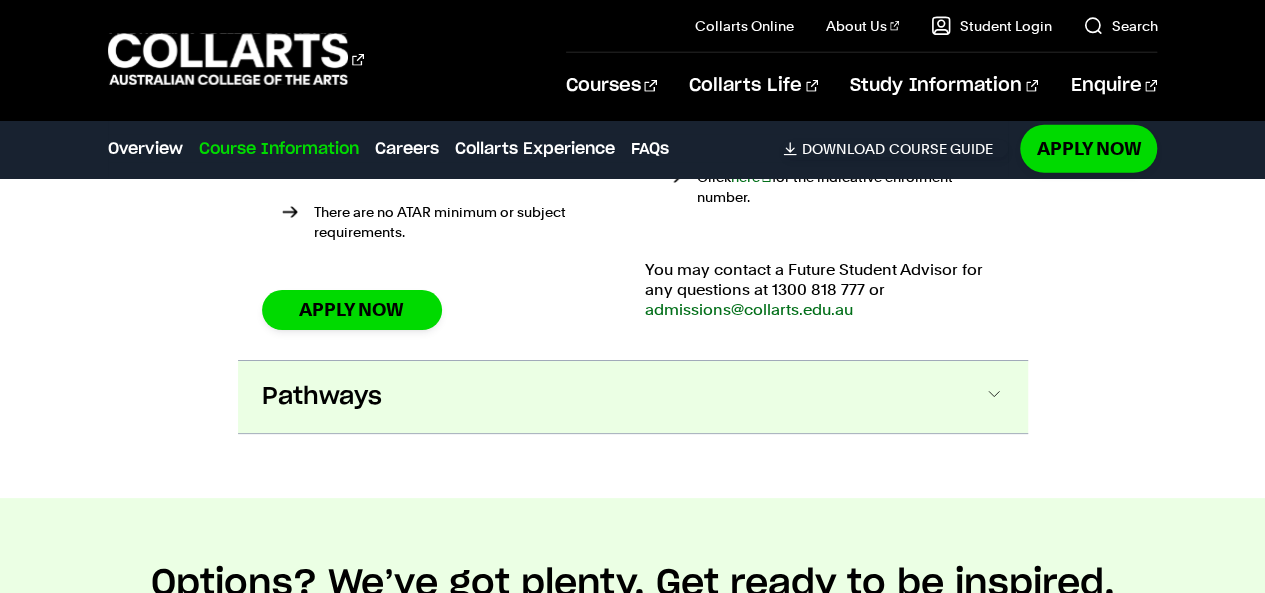 click on "Pathways" at bounding box center [633, 397] 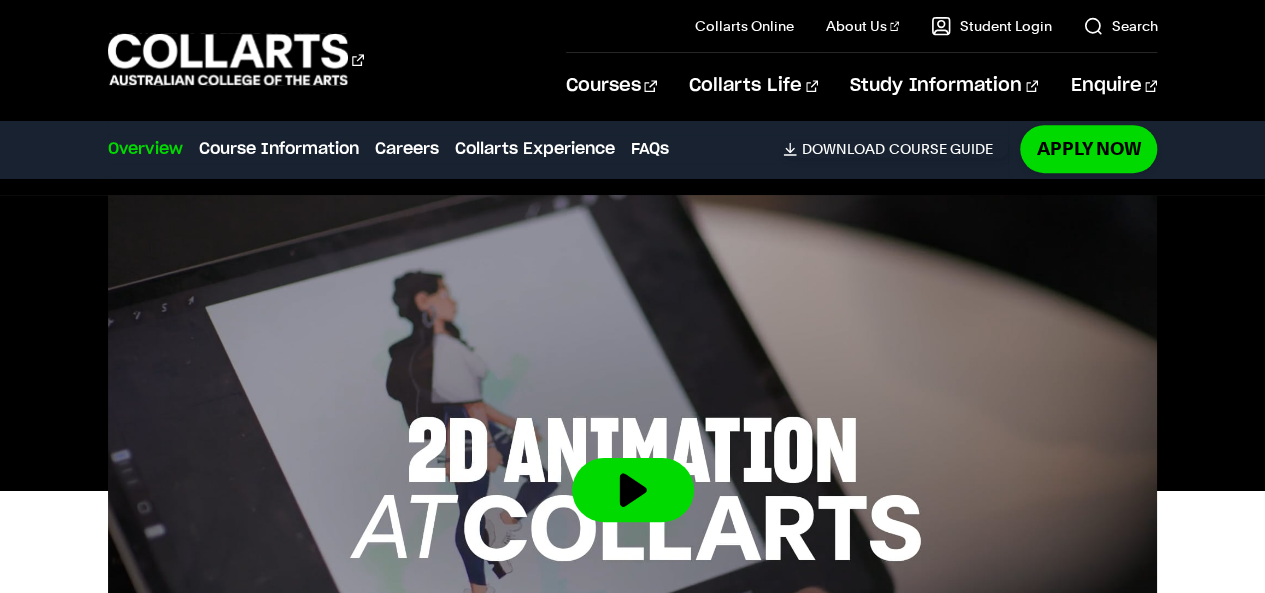 scroll, scrollTop: 532, scrollLeft: 0, axis: vertical 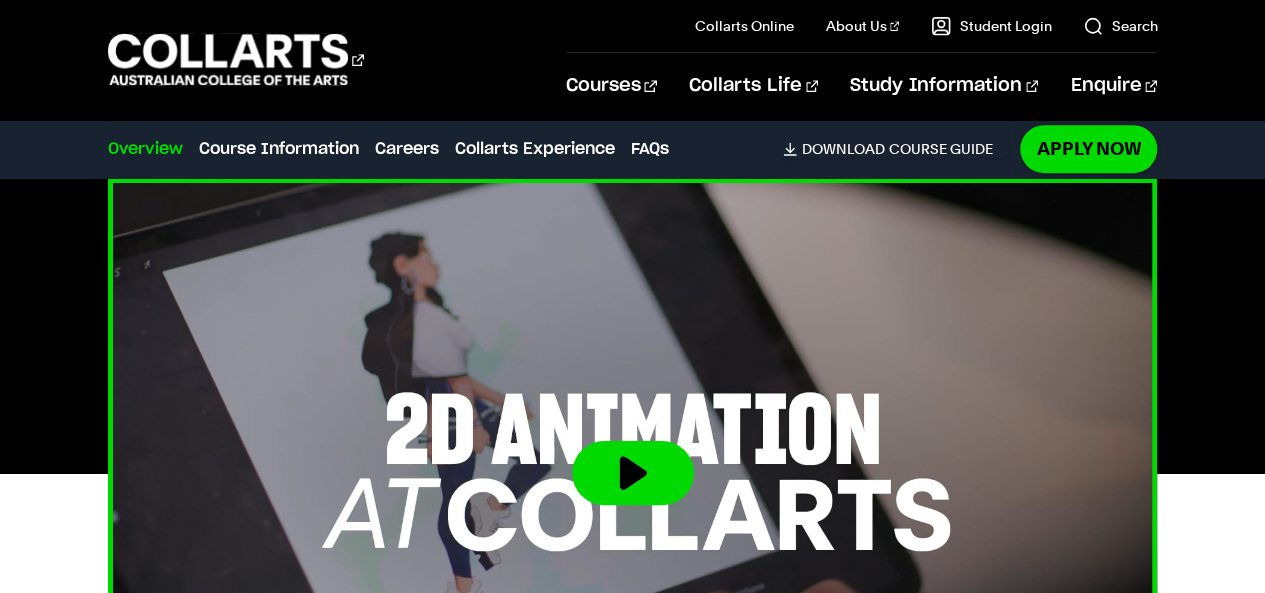 click at bounding box center (633, 473) 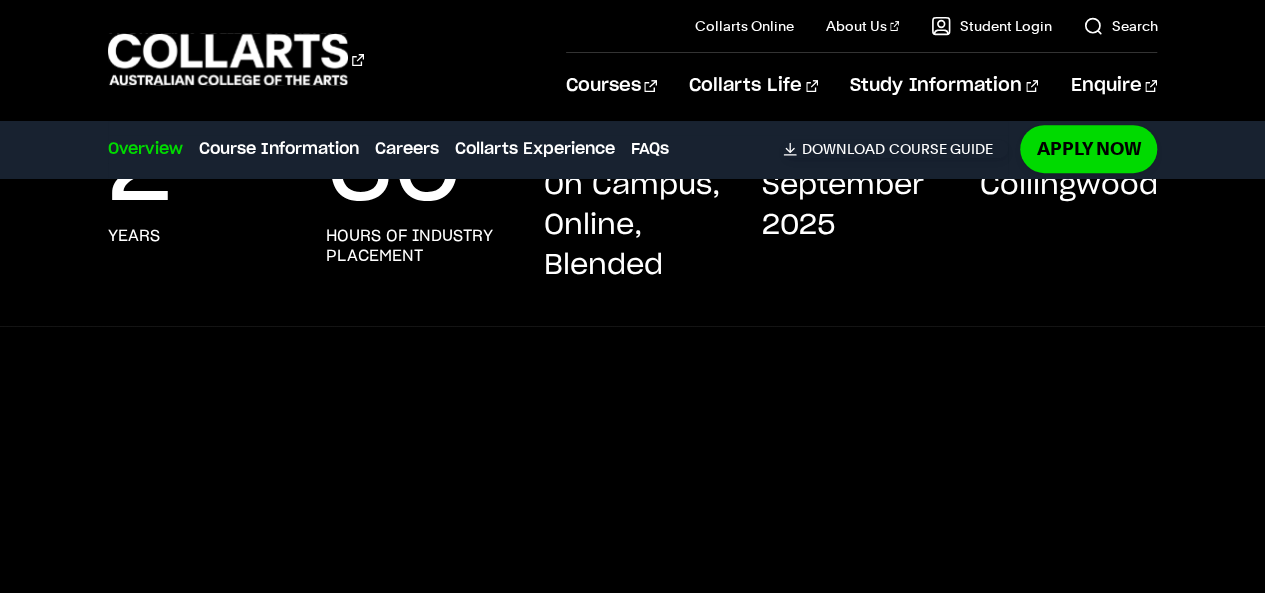 scroll, scrollTop: 383, scrollLeft: 0, axis: vertical 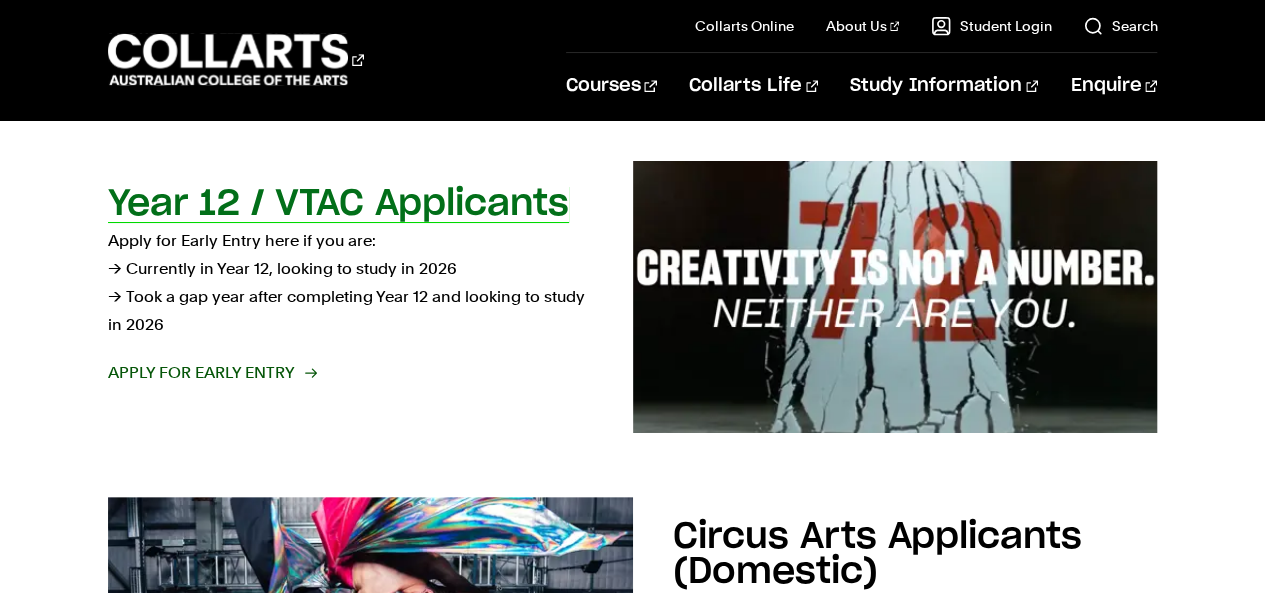 click on "Apply for Early Entry" at bounding box center [211, 373] 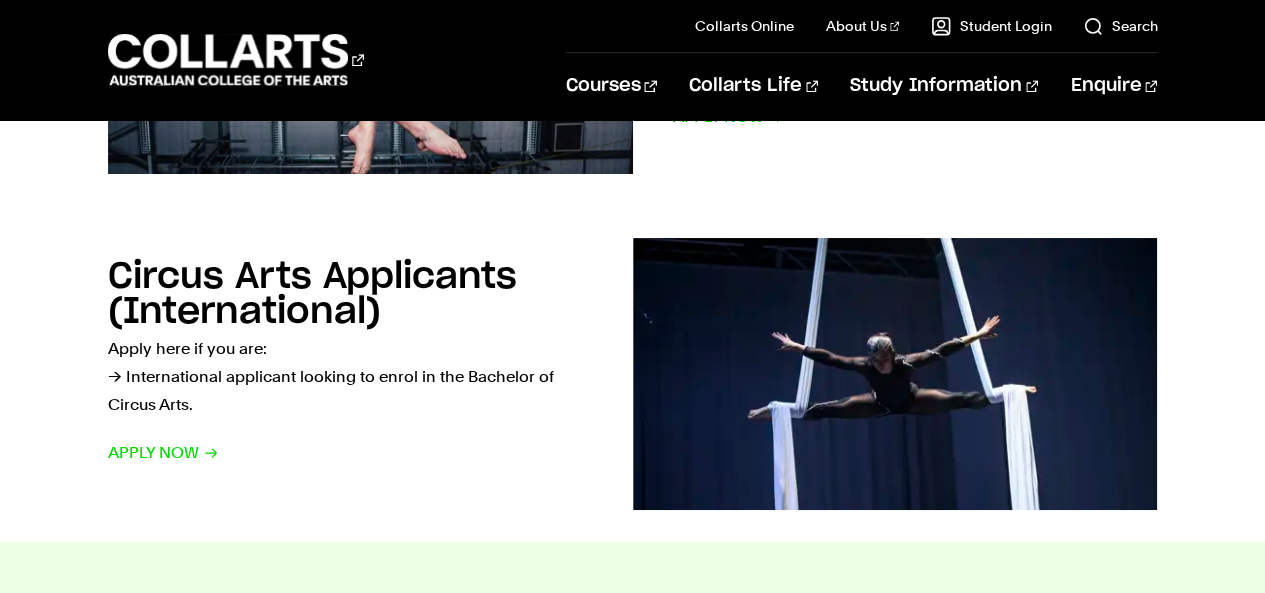 scroll, scrollTop: 0, scrollLeft: 0, axis: both 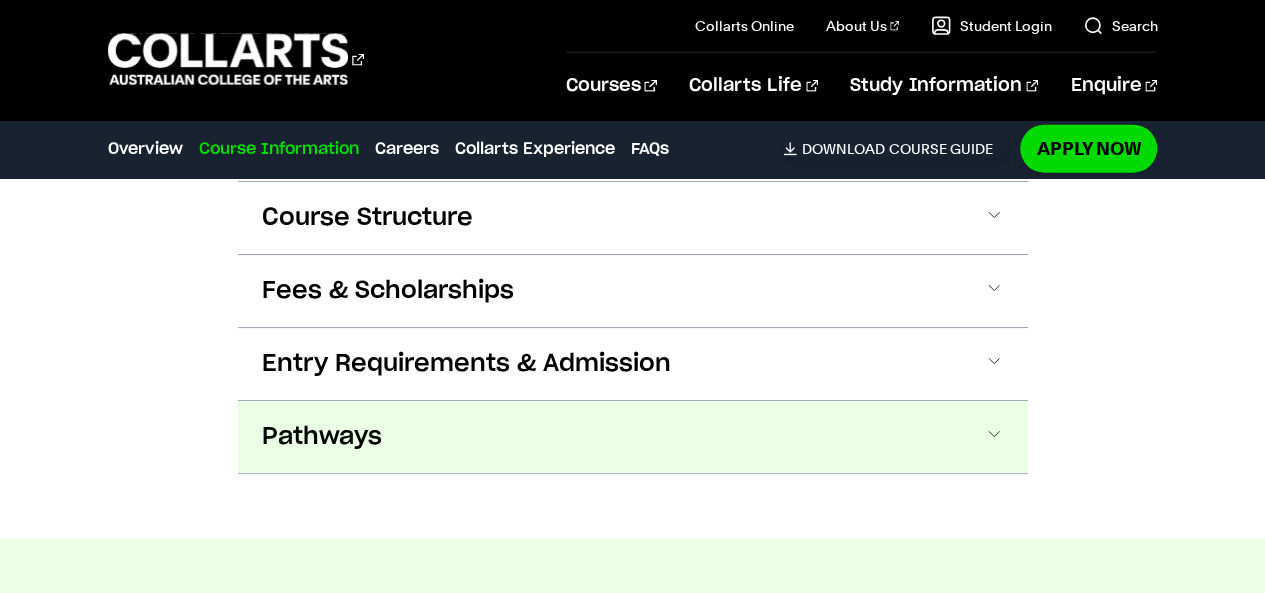 click on "Pathways" at bounding box center [633, 437] 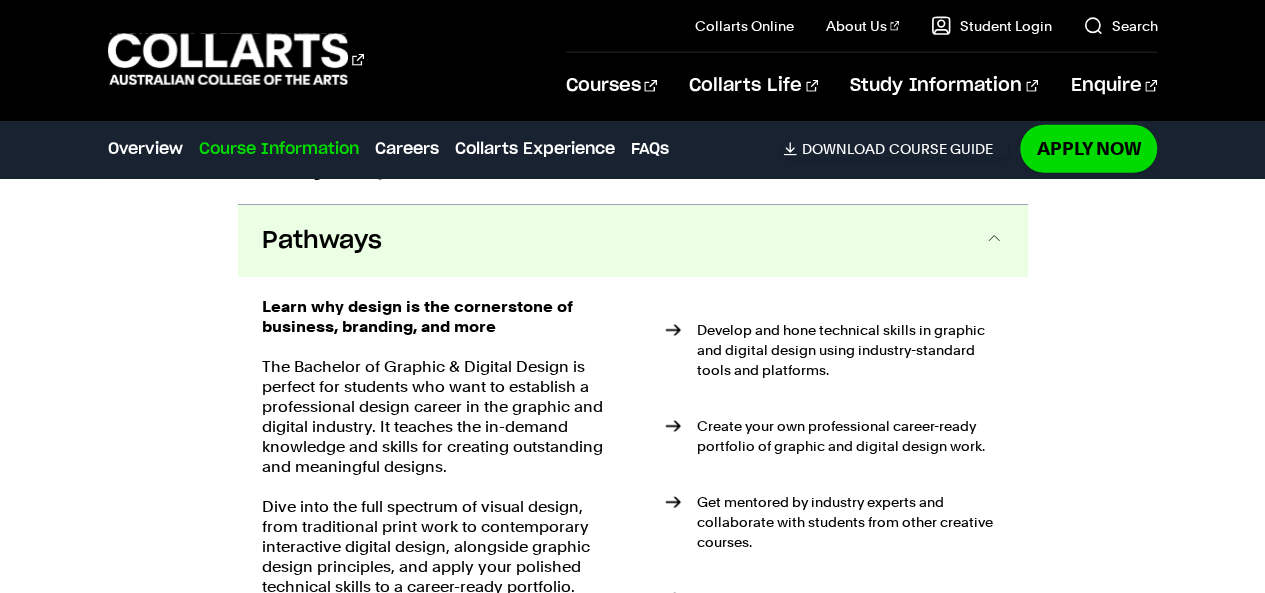 scroll, scrollTop: 2636, scrollLeft: 0, axis: vertical 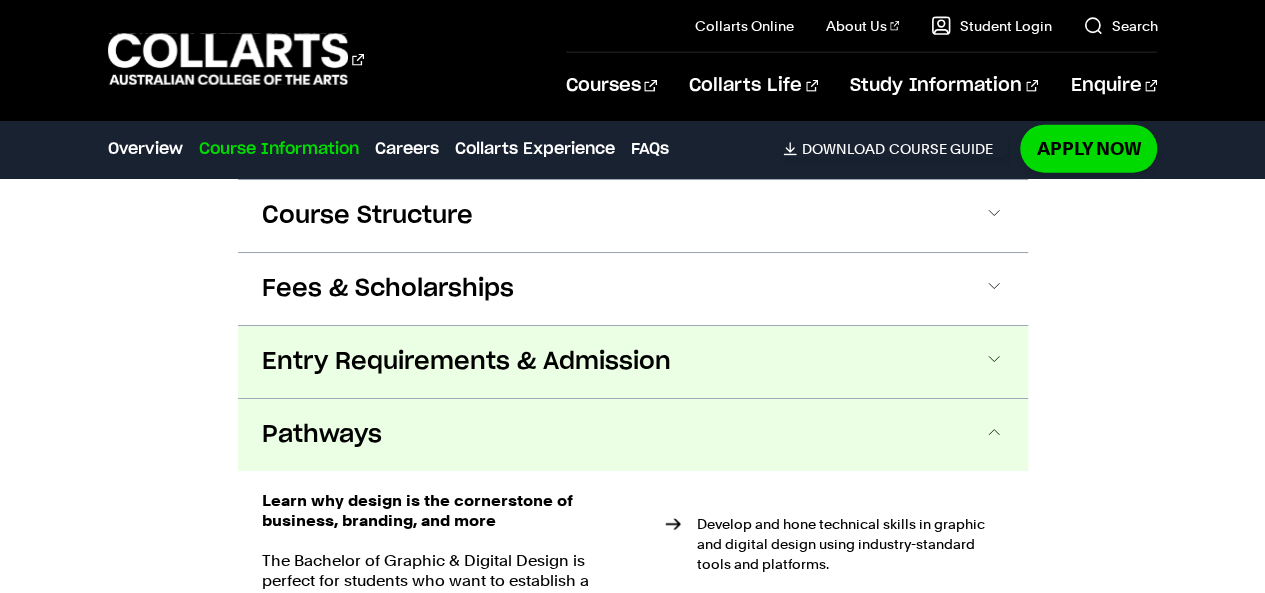 click on "Entry Requirements & Admission" at bounding box center (466, 362) 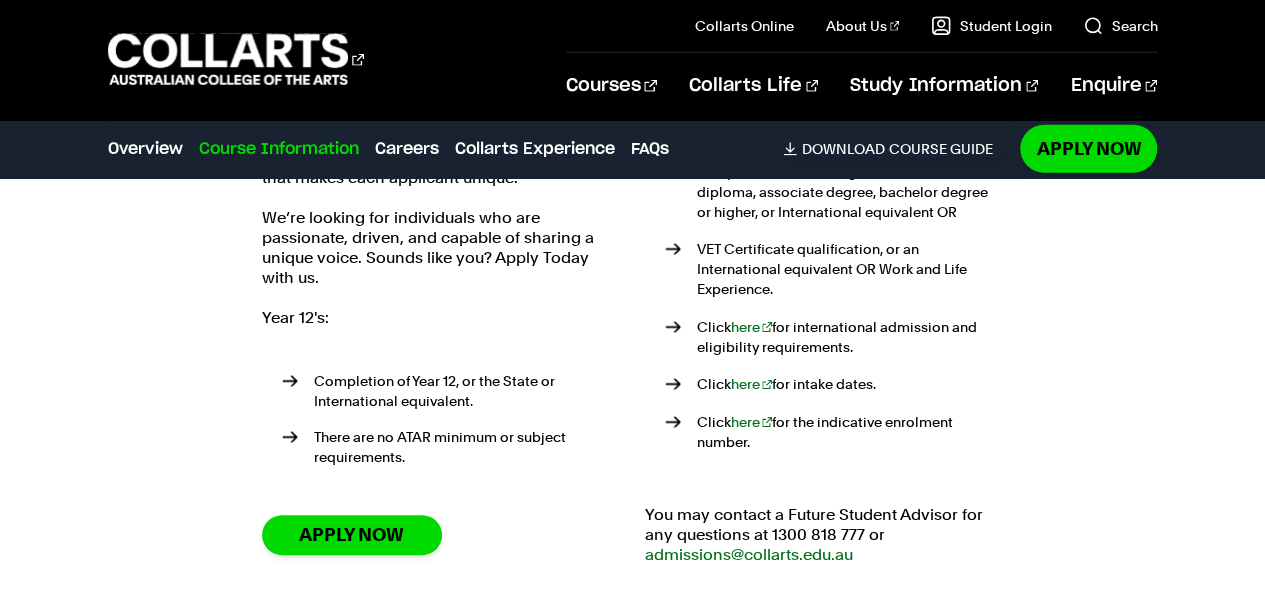 scroll, scrollTop: 2790, scrollLeft: 0, axis: vertical 